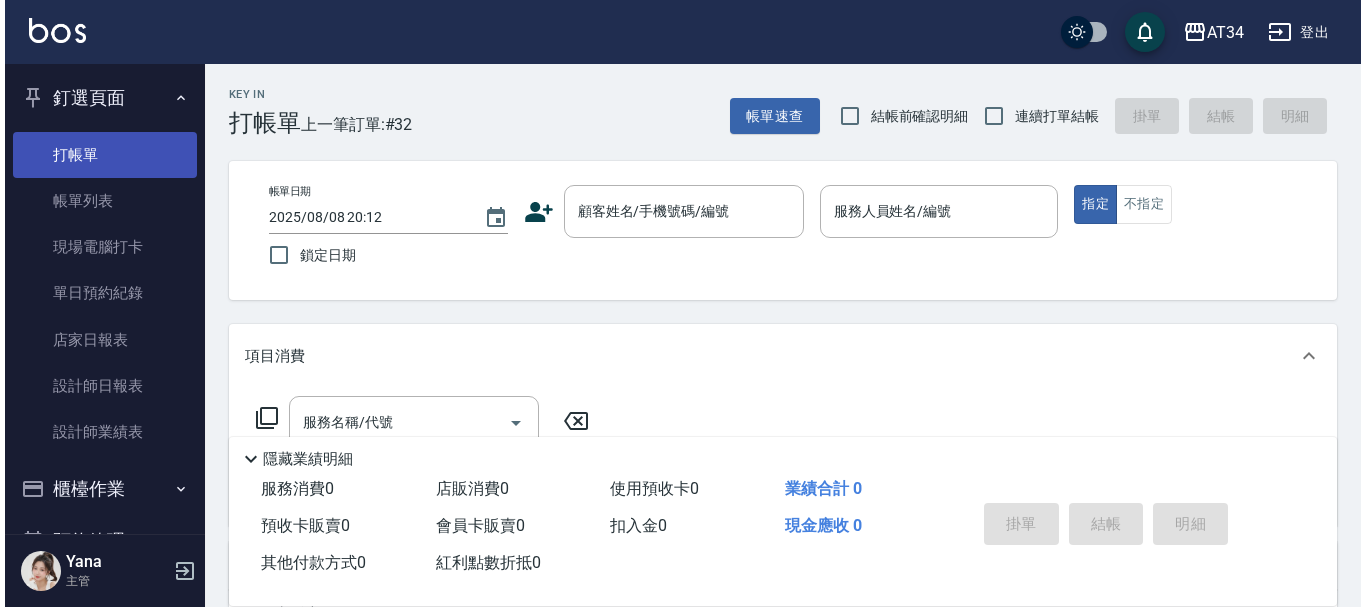 scroll, scrollTop: 0, scrollLeft: 0, axis: both 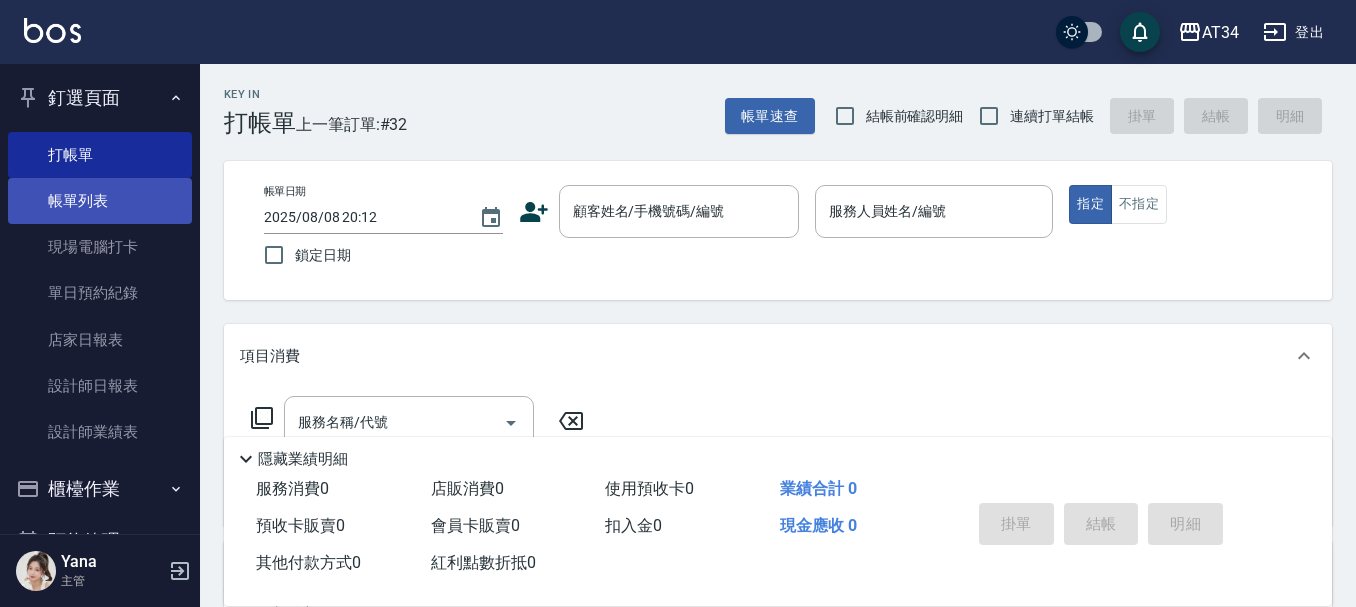 click on "帳單列表" at bounding box center (100, 201) 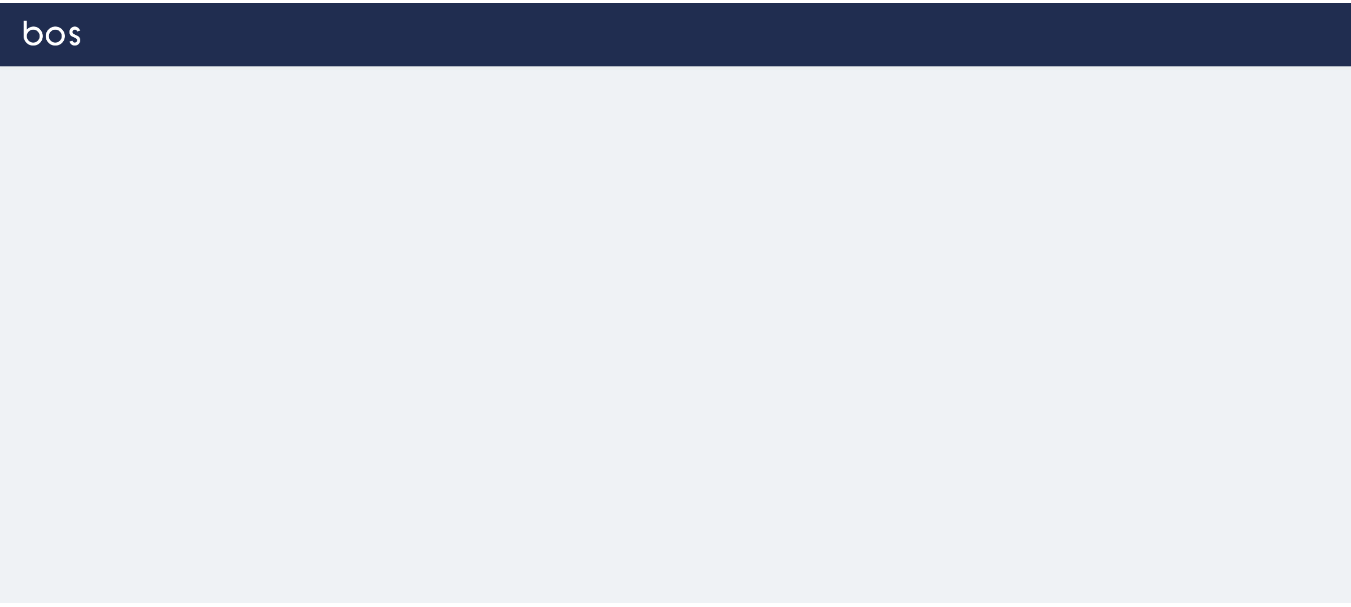 scroll, scrollTop: 0, scrollLeft: 0, axis: both 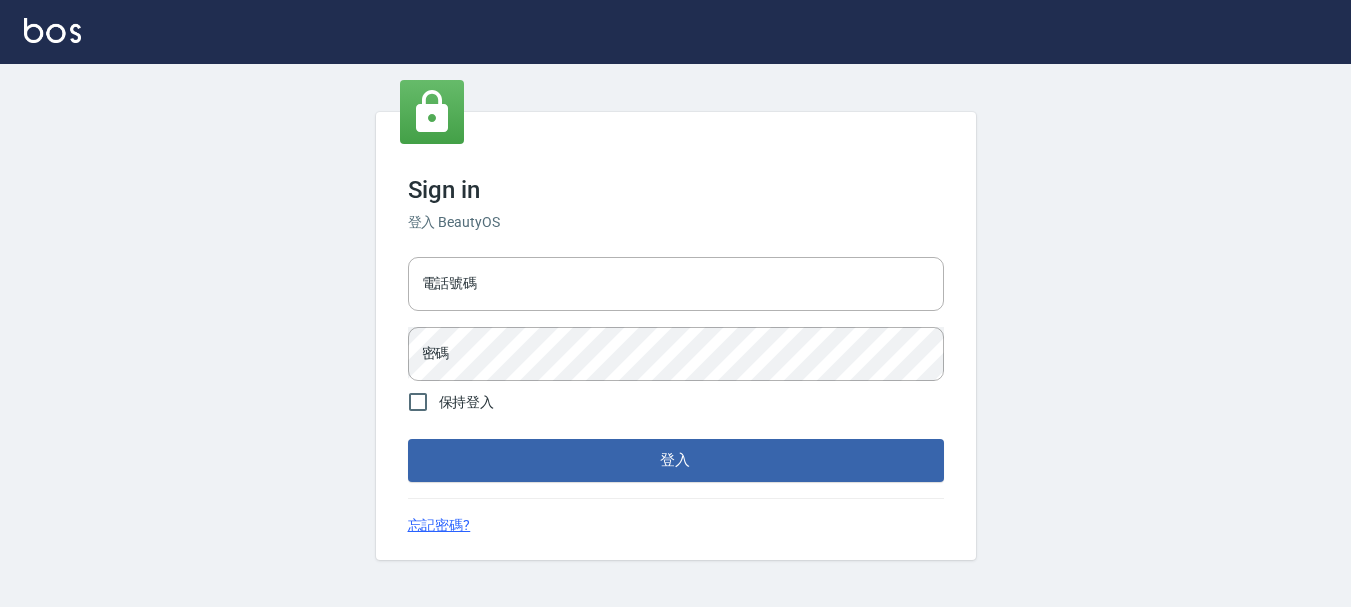 click on "Sign in 登入 BeautyOS 電話號碼 電話號碼 密碼 密碼 保持登入 登入 忘記密碼?" at bounding box center (675, 336) 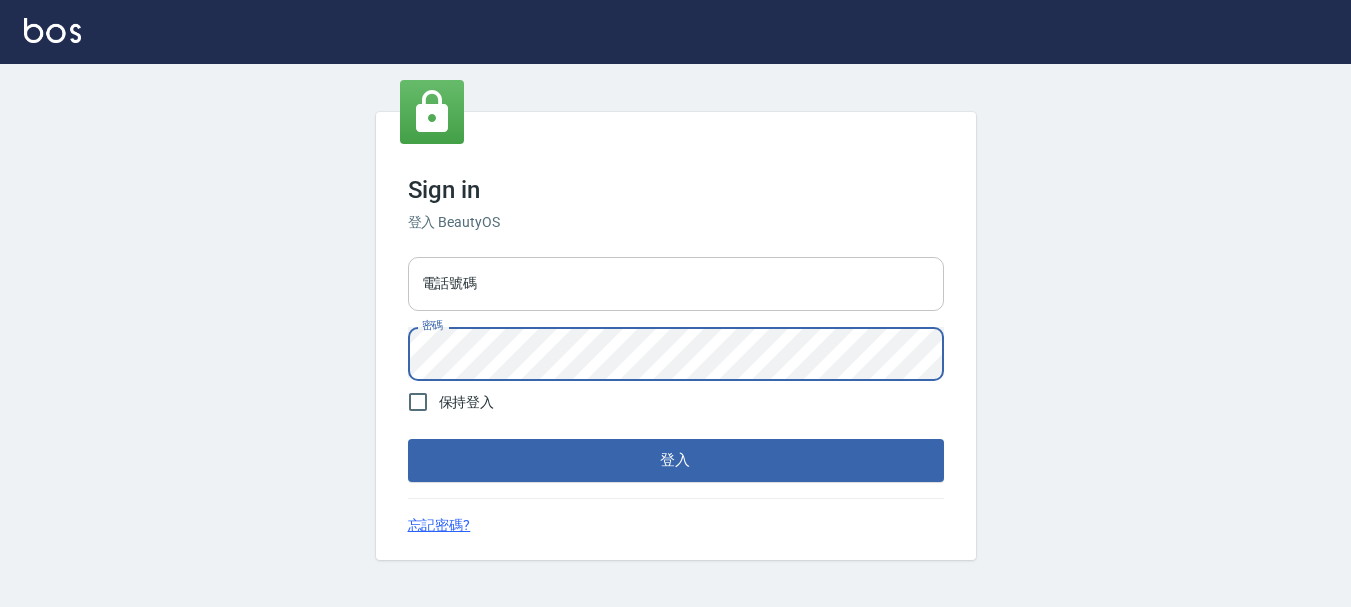 click on "電話號碼" at bounding box center (676, 284) 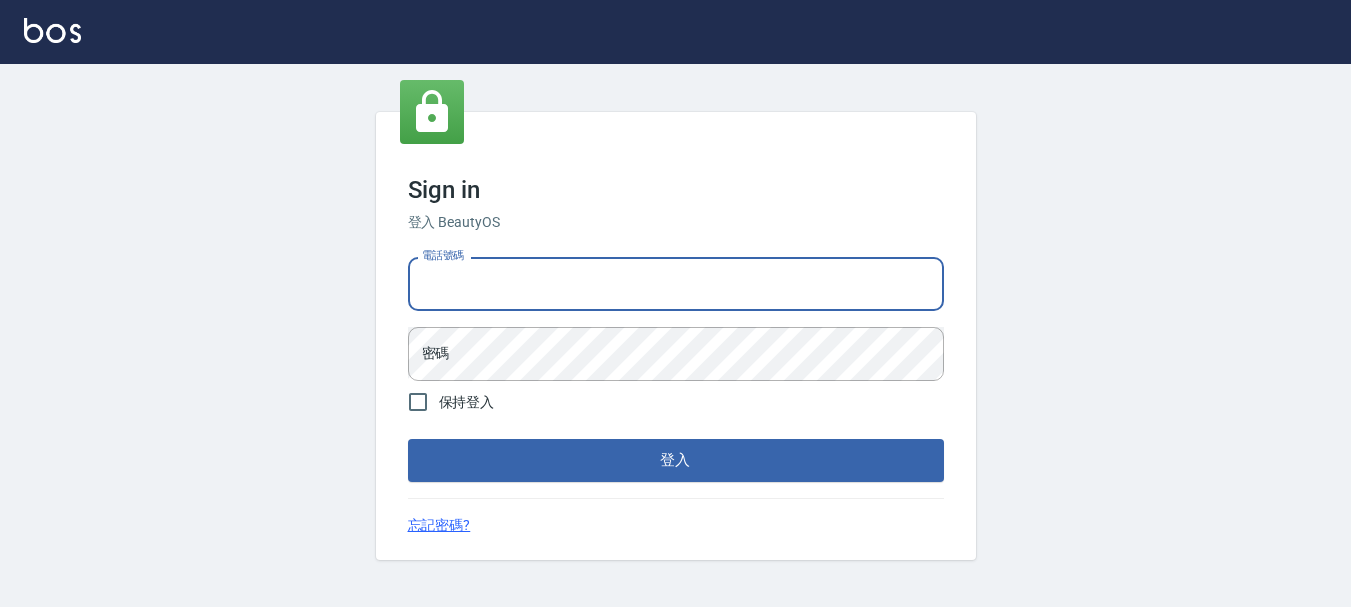 type on "0928200634" 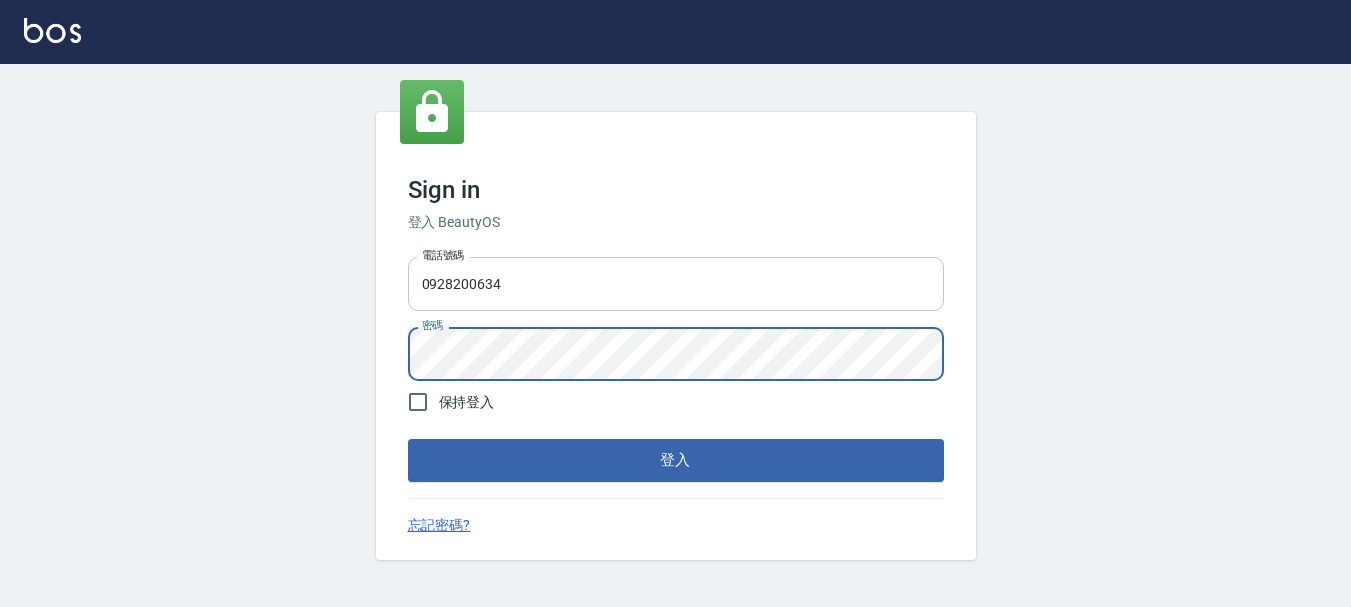 click on "登入" at bounding box center (676, 460) 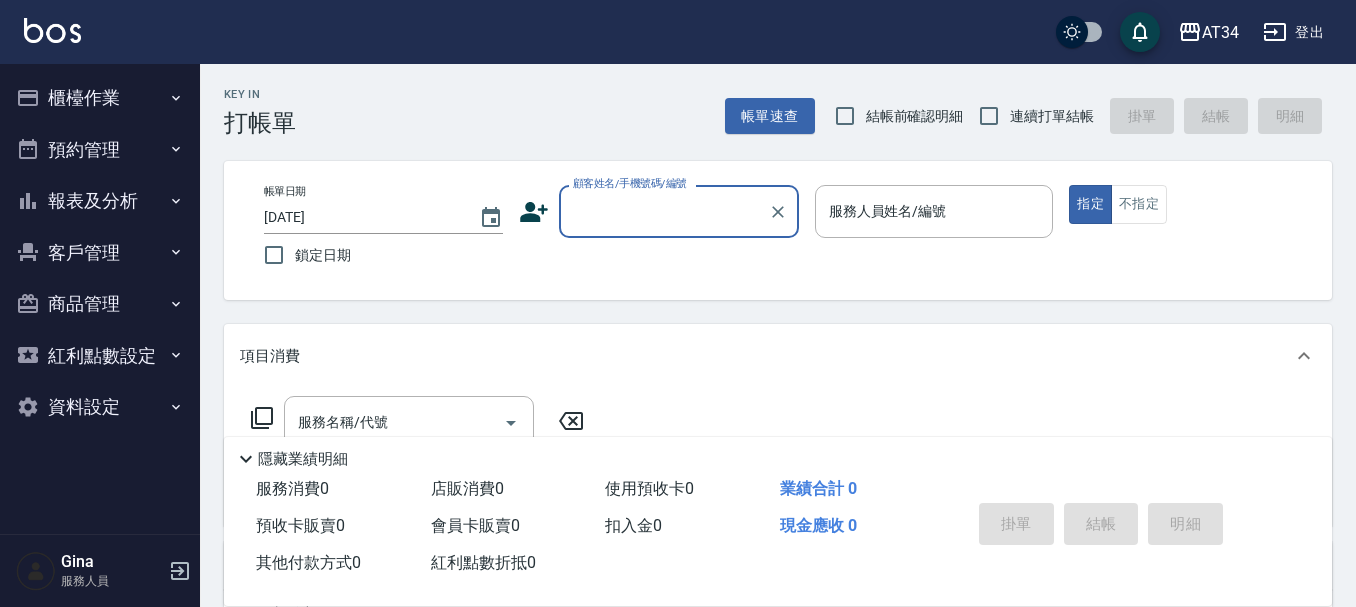 click on "櫃檯作業" at bounding box center (100, 98) 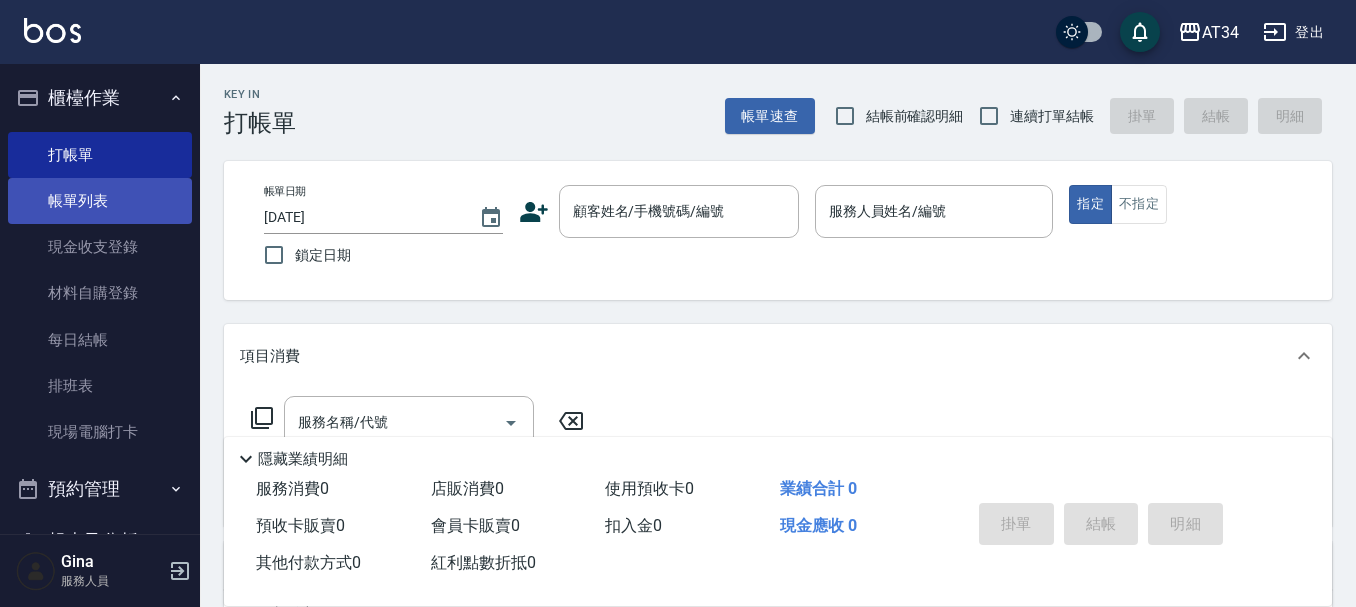 click on "帳單列表" at bounding box center [100, 201] 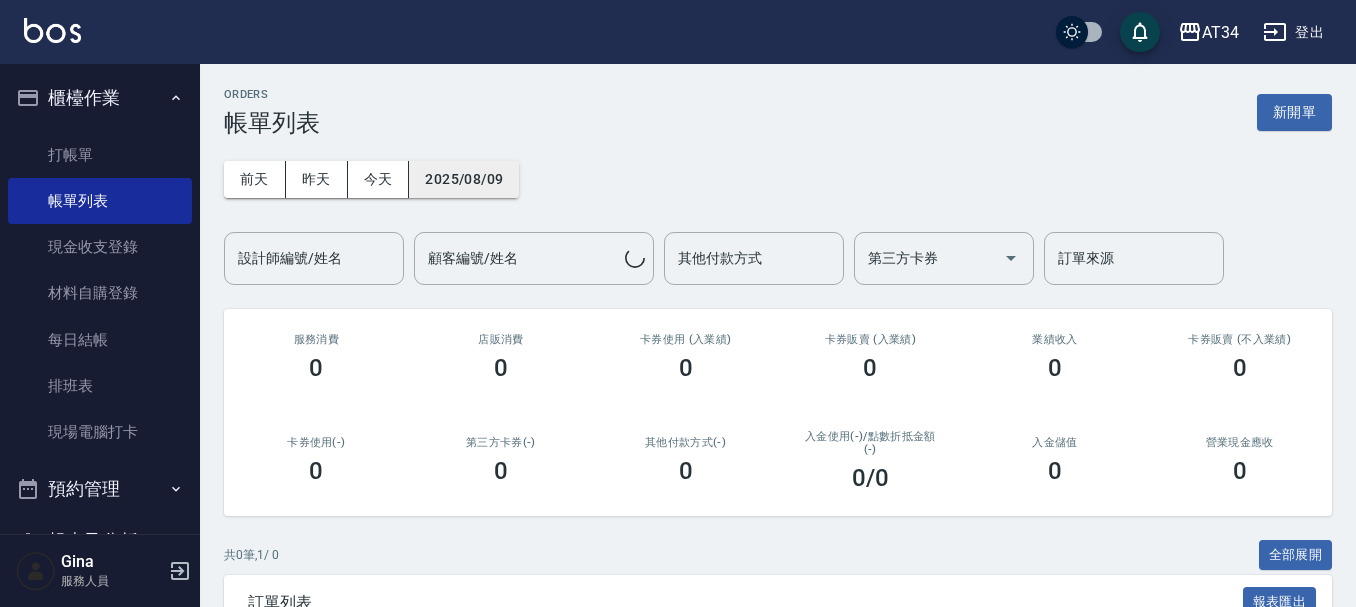click on "2025/08/09" at bounding box center (464, 179) 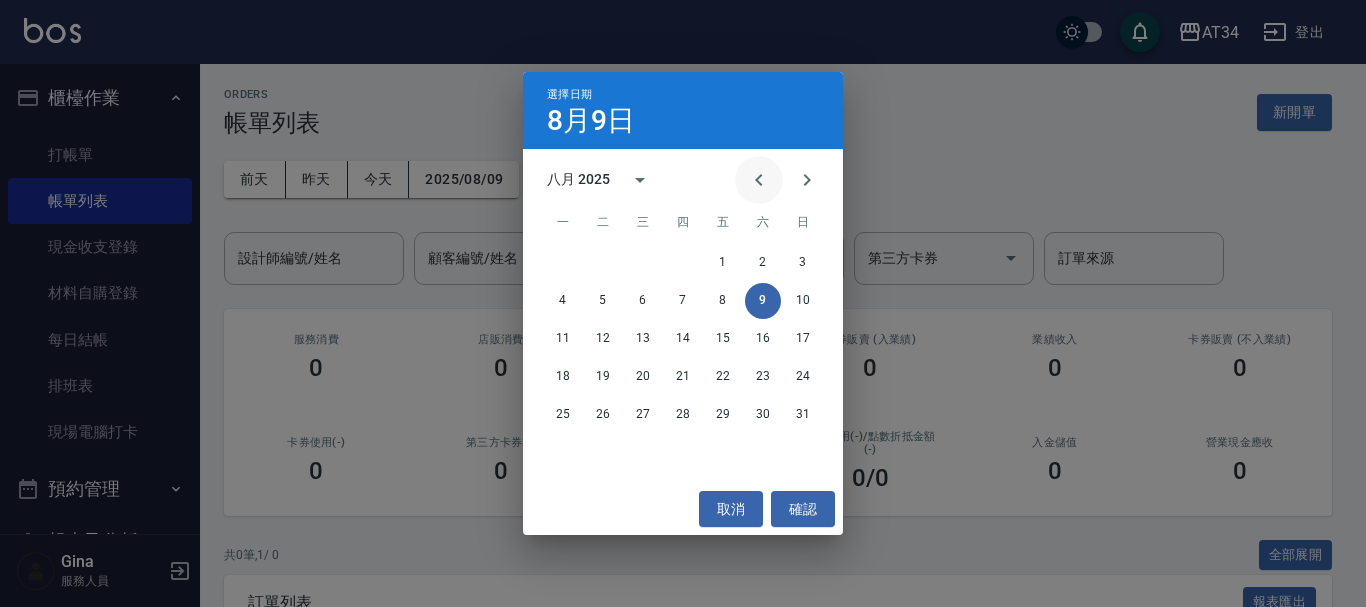 click 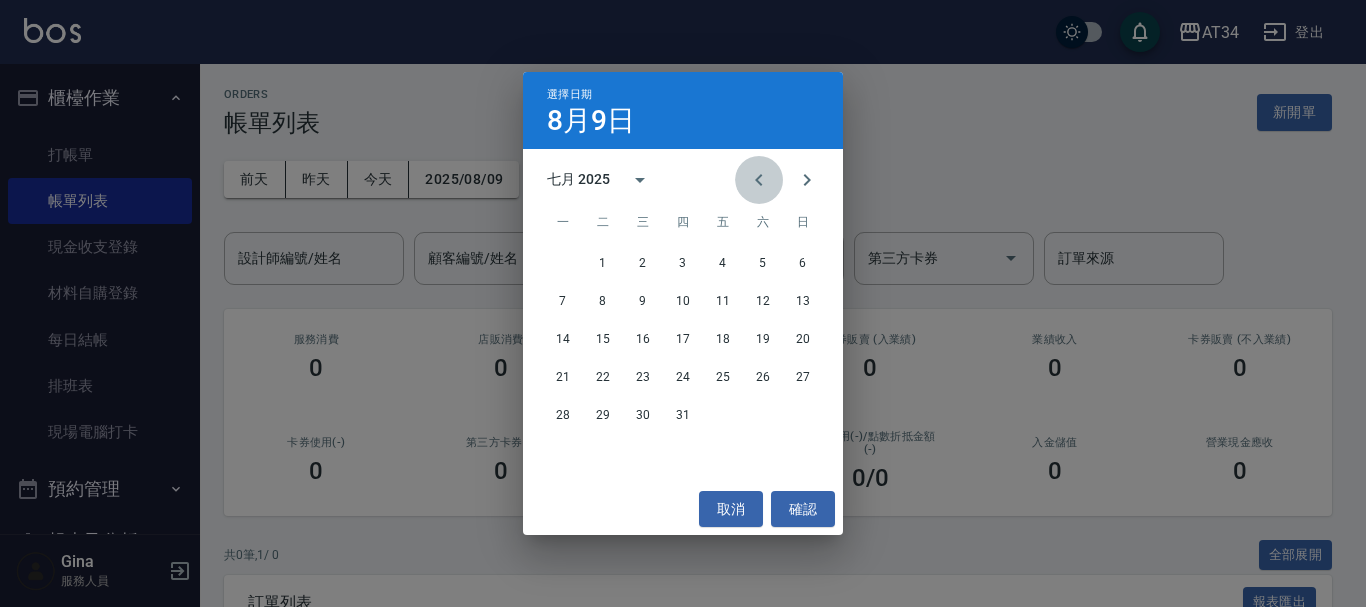 click 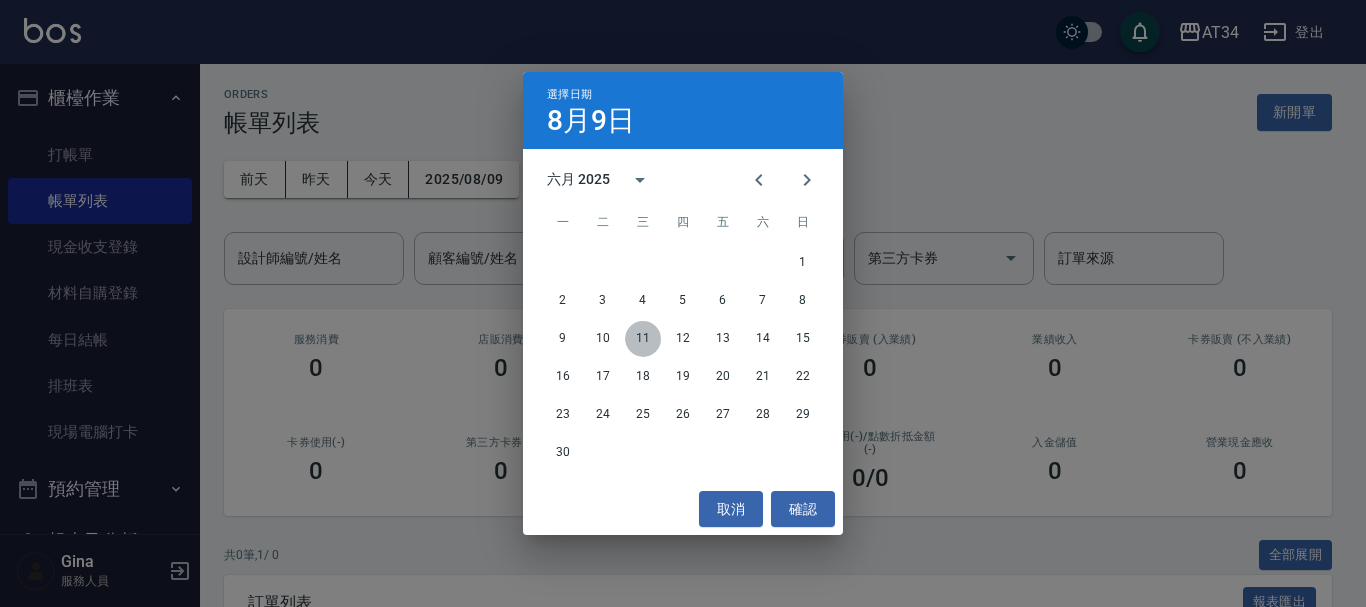 click on "11" at bounding box center (643, 339) 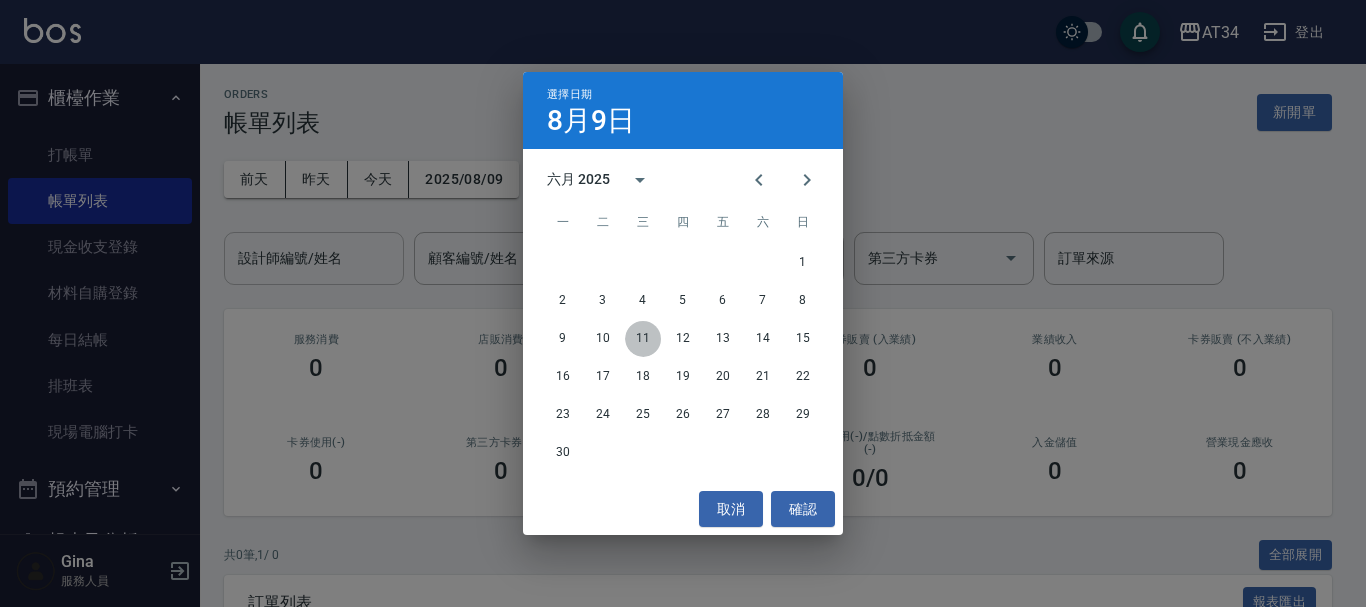 click on "設計師編號/姓名" at bounding box center (314, 258) 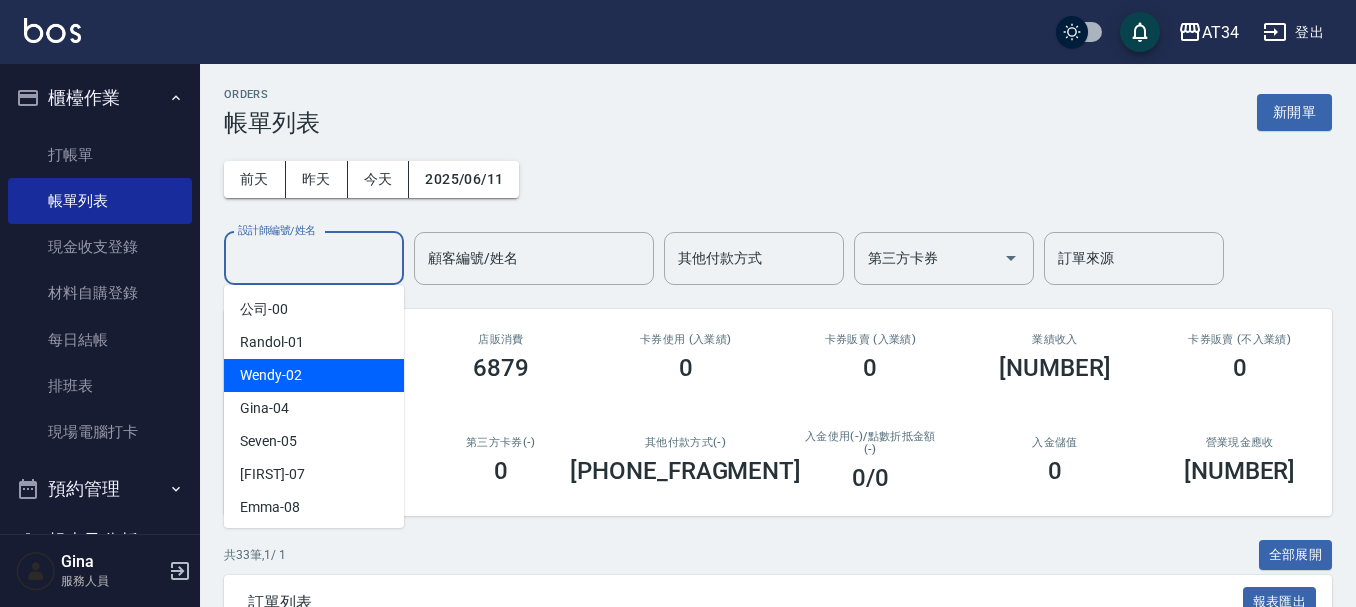 click on "Wendy -02" at bounding box center [314, 375] 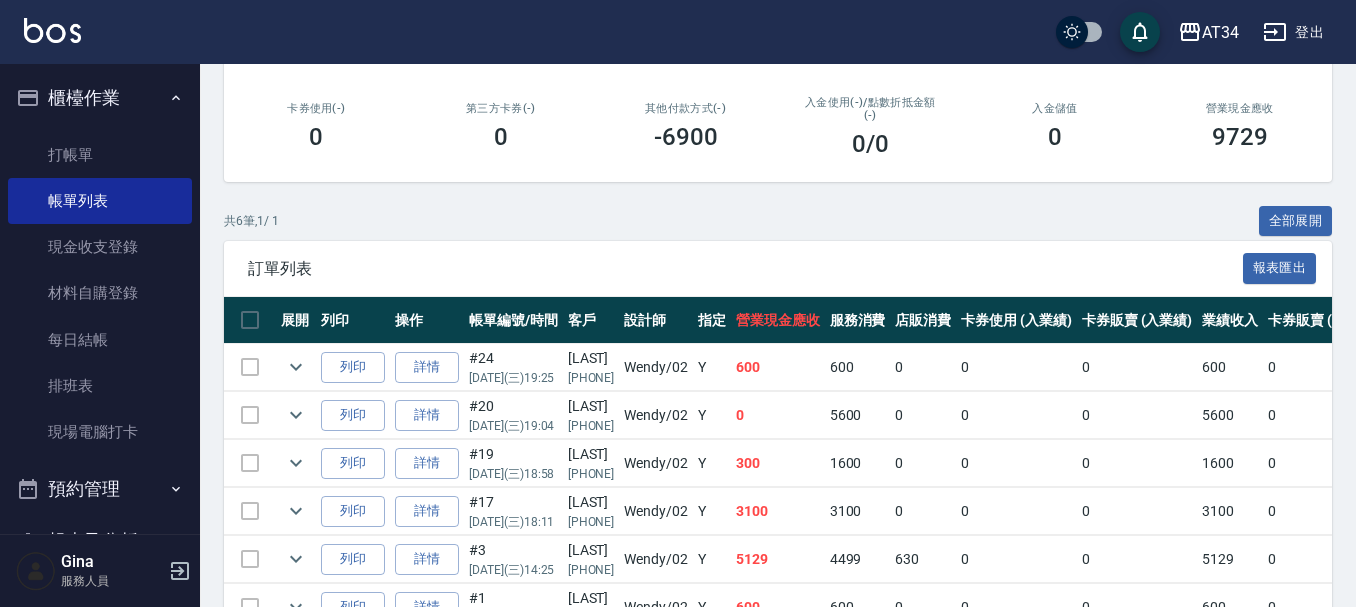 scroll, scrollTop: 0, scrollLeft: 0, axis: both 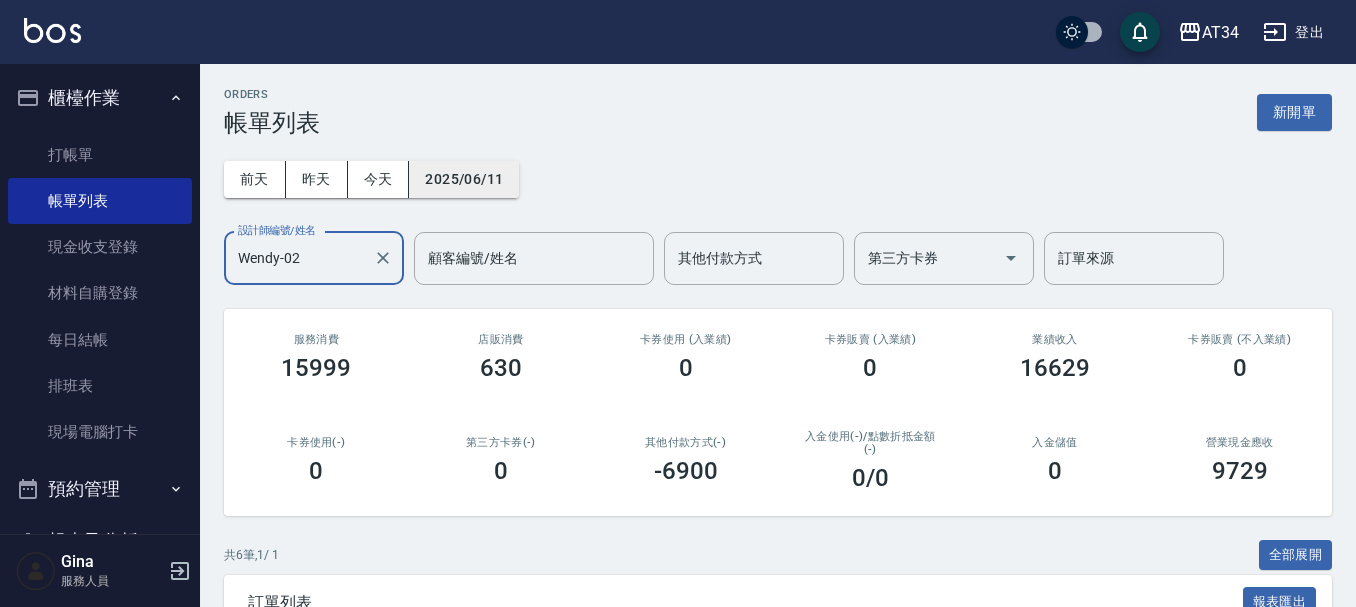 click on "2025/06/11" at bounding box center (464, 179) 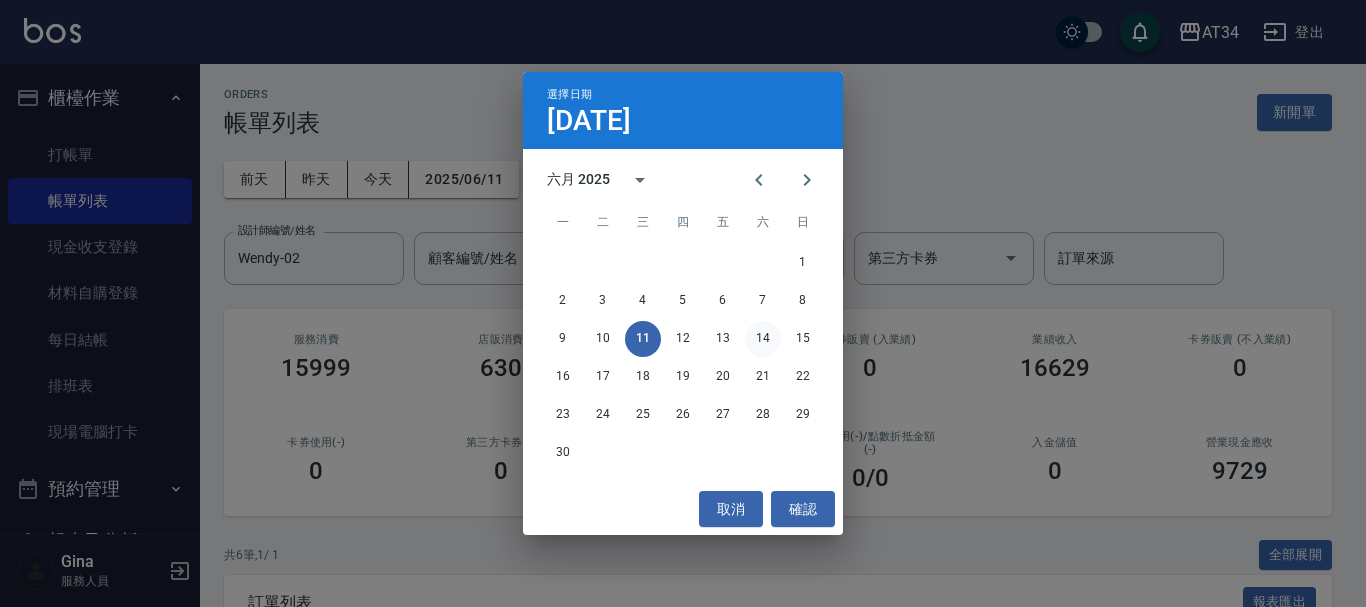 click on "14" at bounding box center [763, 339] 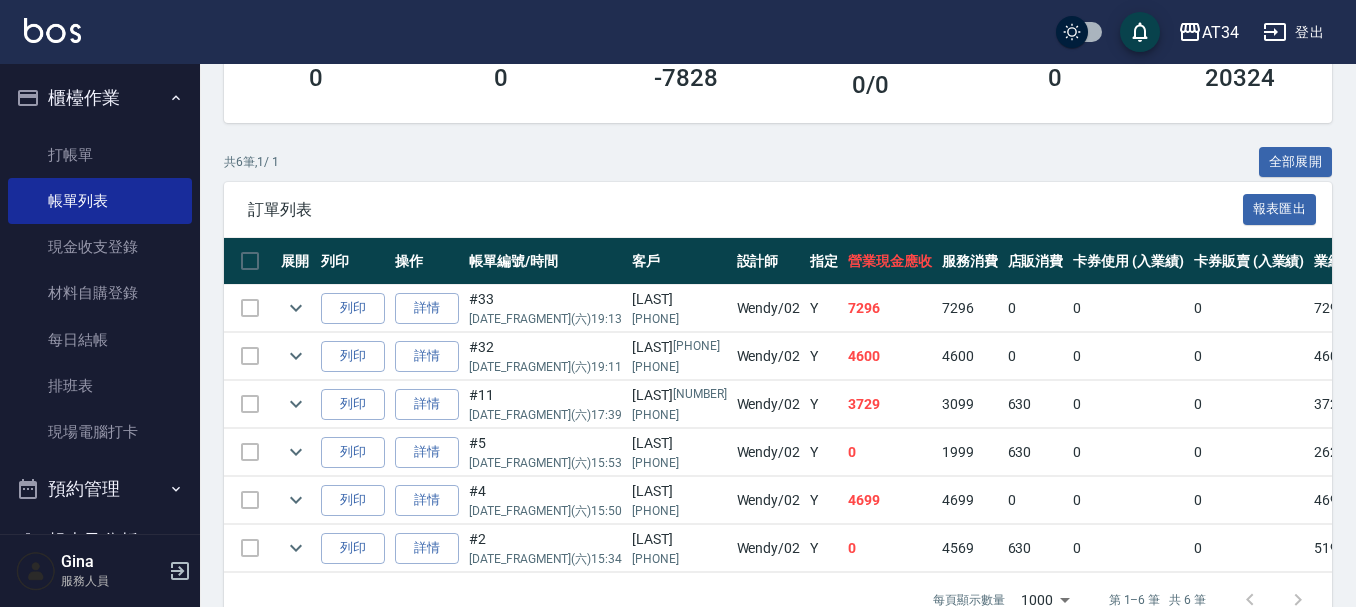 scroll, scrollTop: 452, scrollLeft: 0, axis: vertical 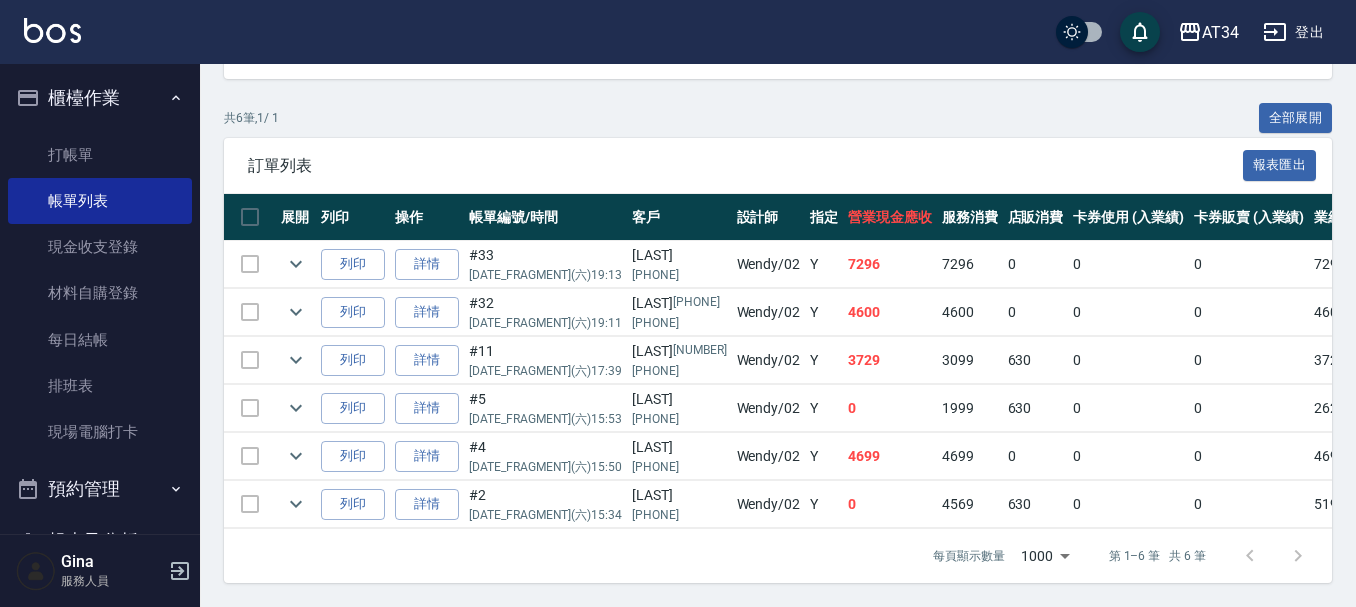 click on "[LAST] ([NUMBER]) [PHONE]" at bounding box center [679, 360] 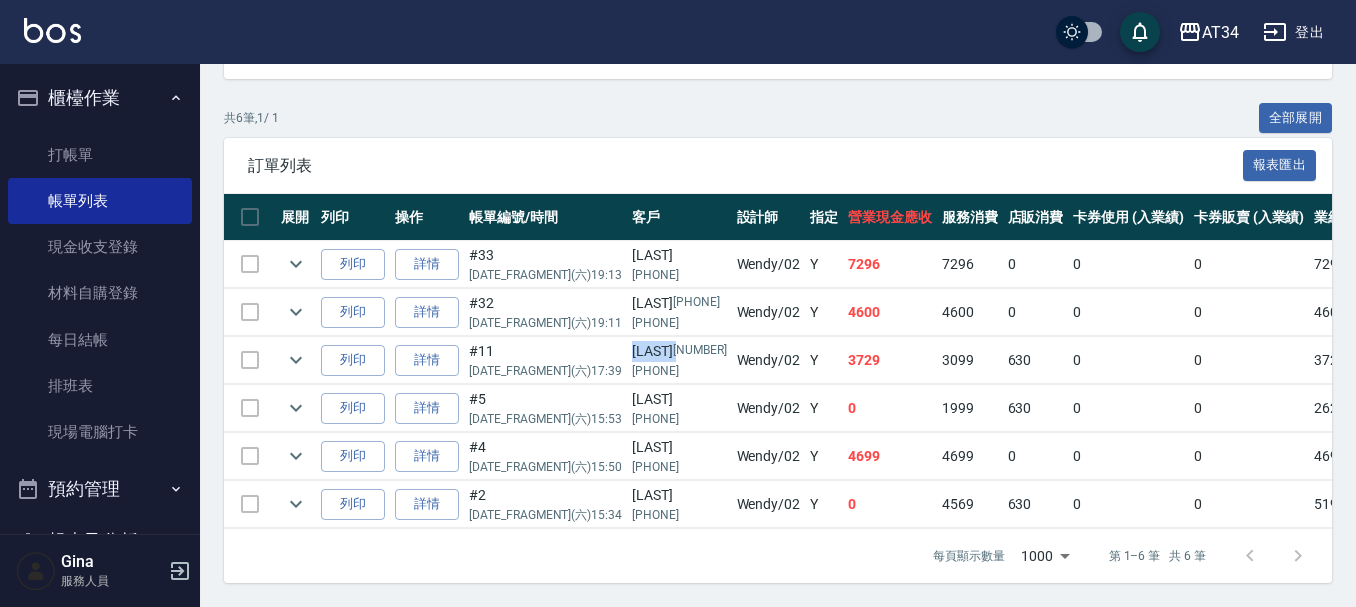 drag, startPoint x: 567, startPoint y: 333, endPoint x: 611, endPoint y: 333, distance: 44 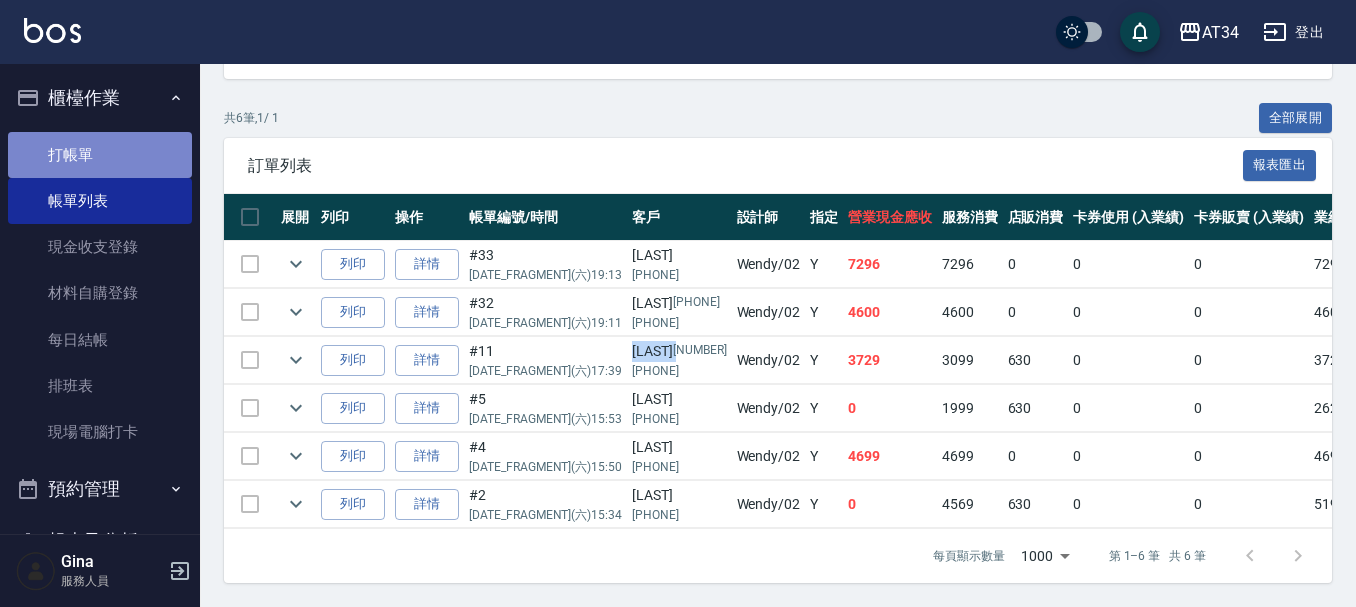 click on "打帳單" at bounding box center (100, 155) 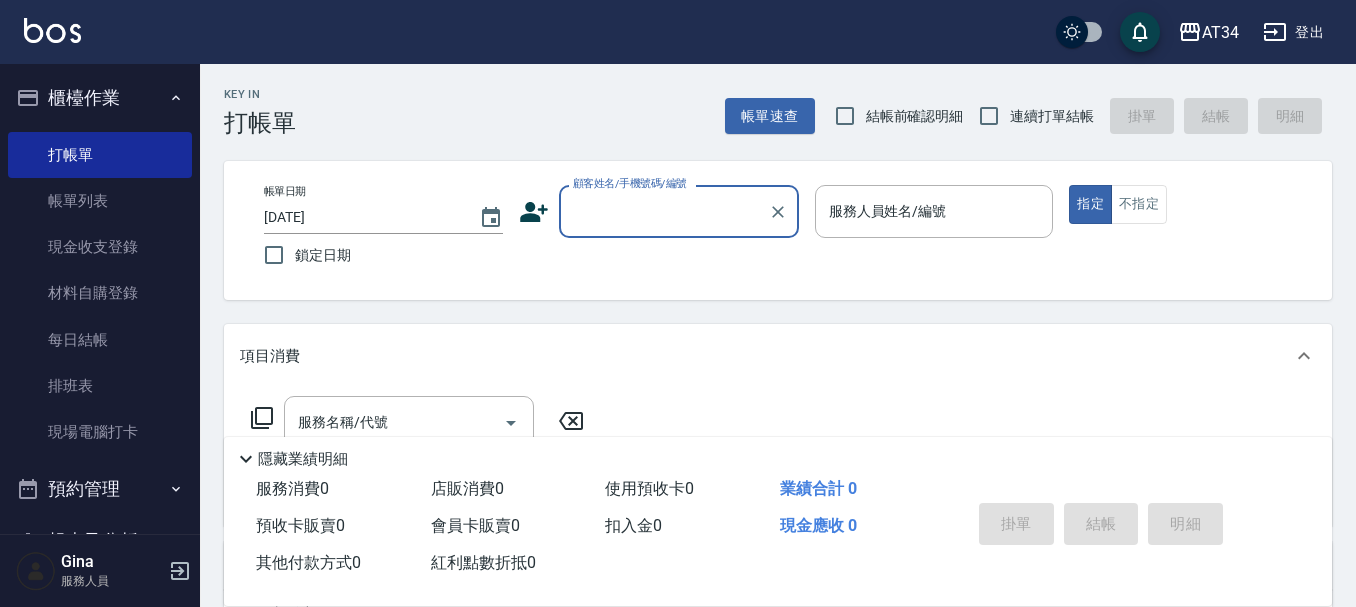 click on "櫃檯作業" at bounding box center (100, 98) 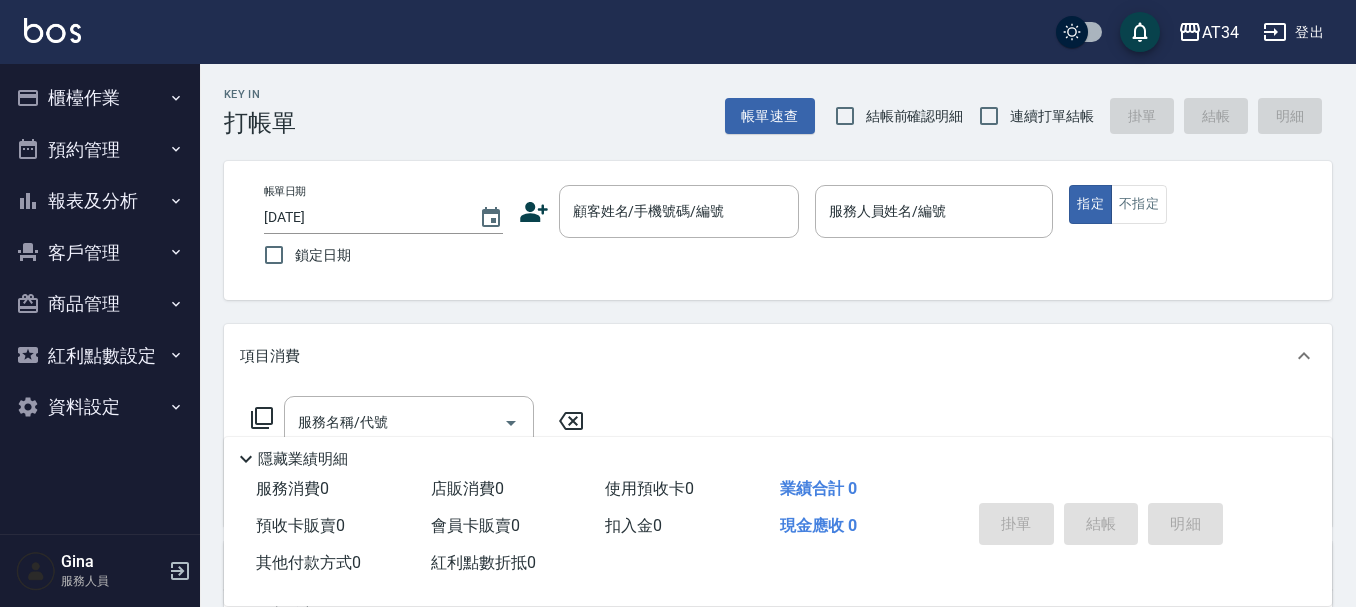 click on "客戶管理" at bounding box center [100, 253] 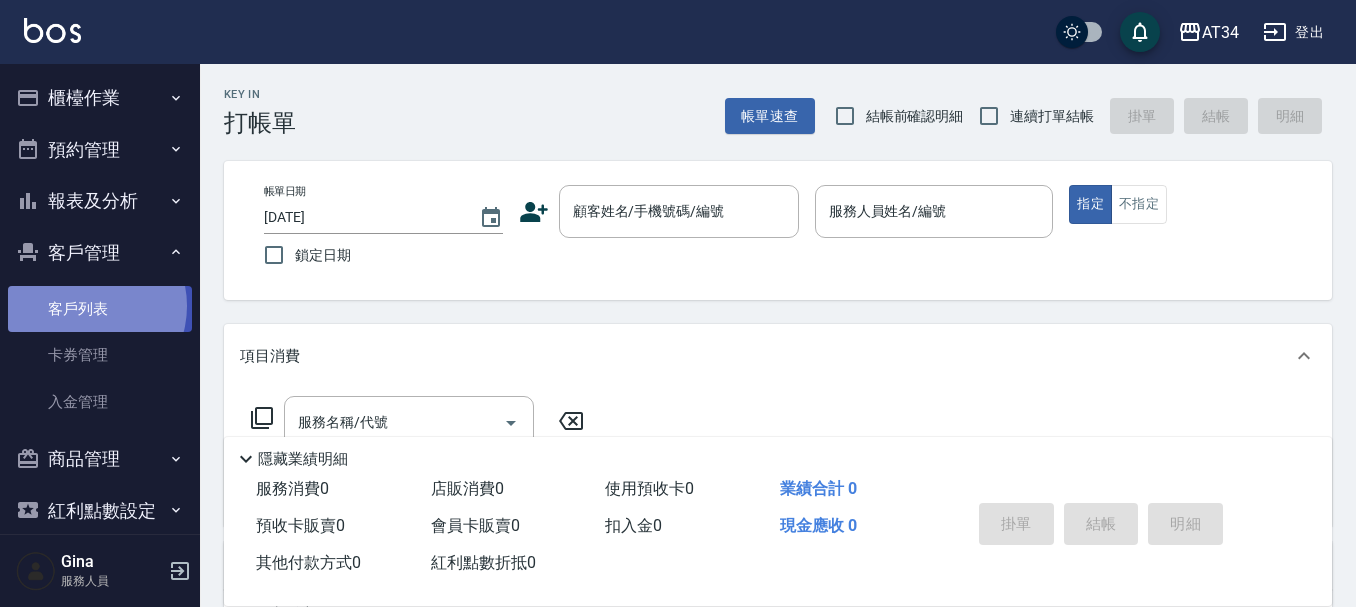 click on "客戶列表" at bounding box center [100, 309] 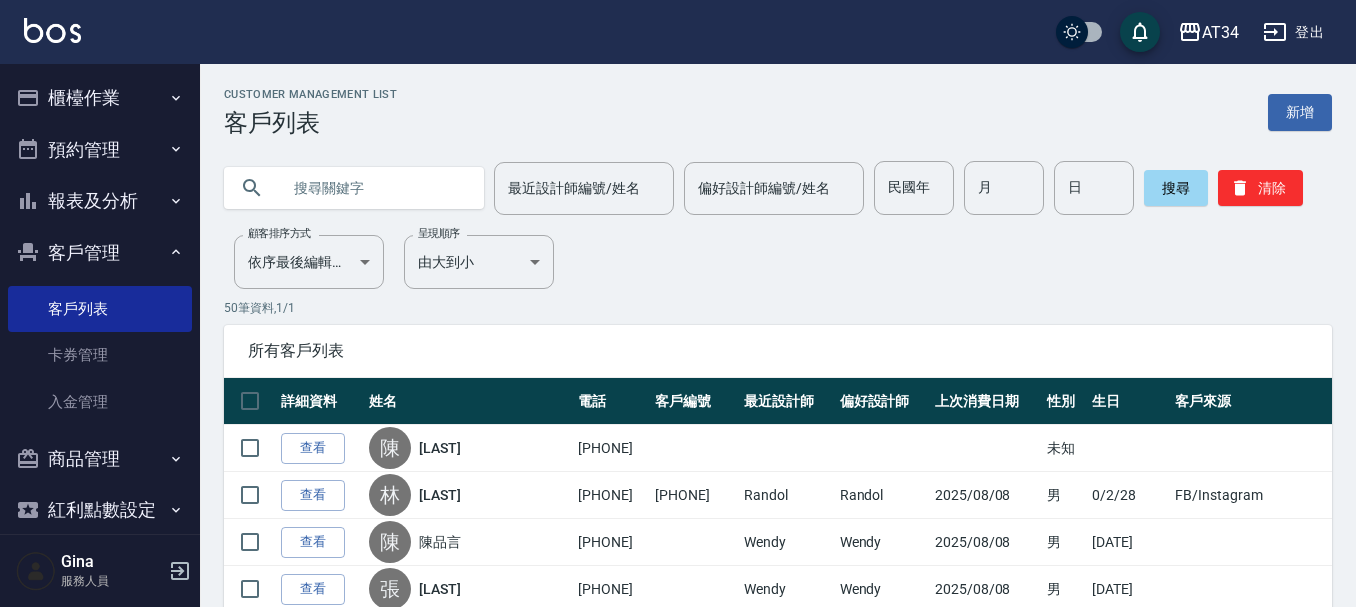 paste on "[LAST]" 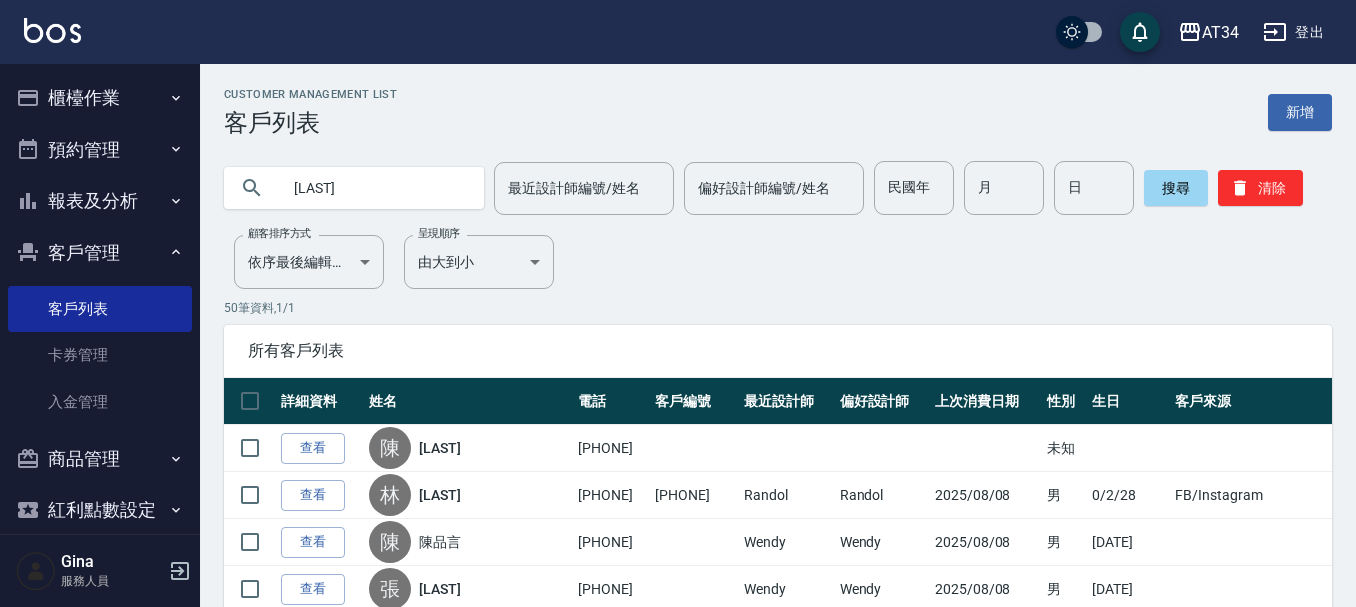 type on "[LAST]" 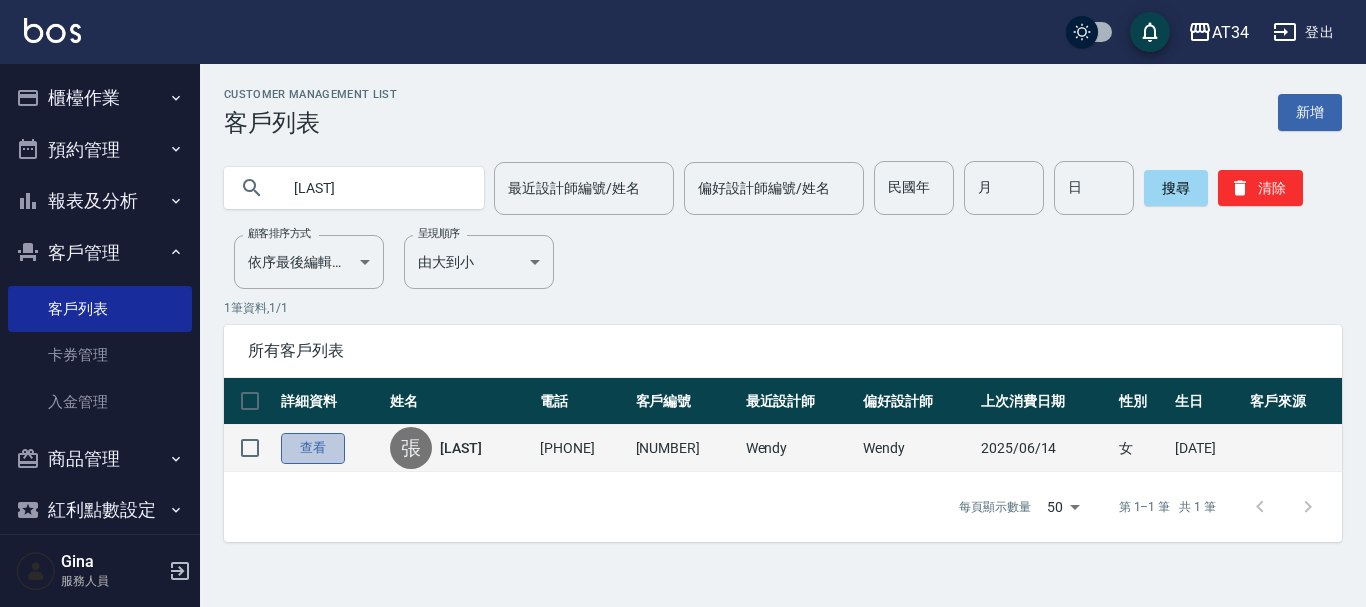 click on "查看" at bounding box center (313, 448) 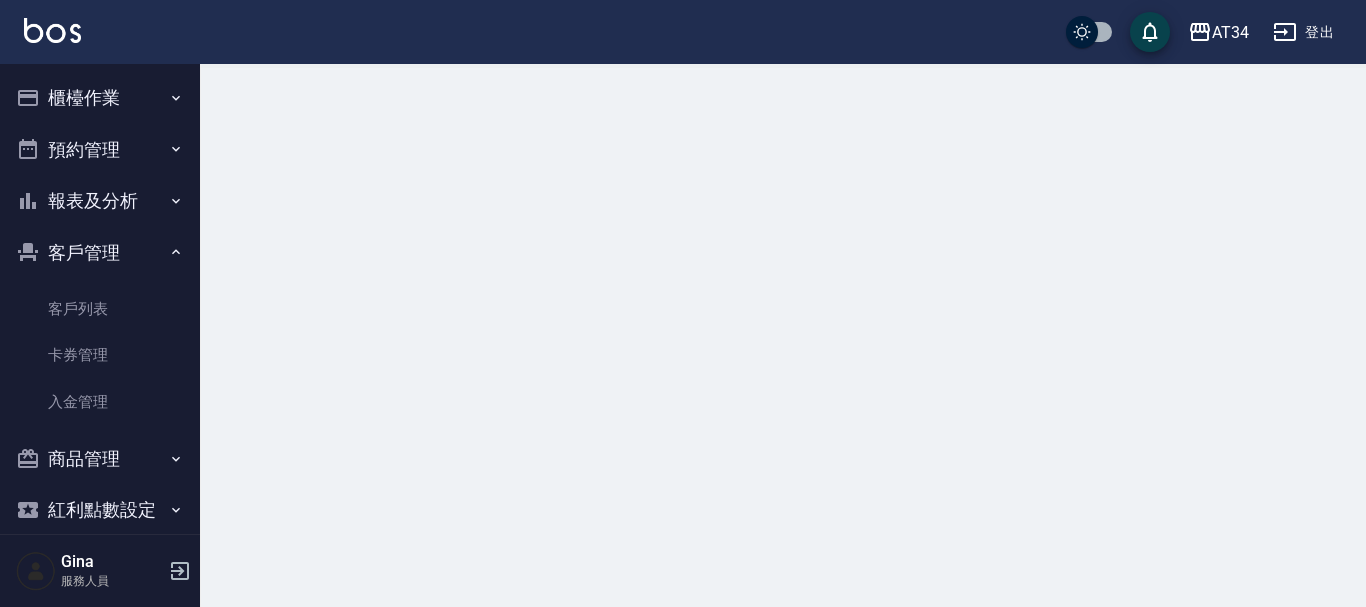 click at bounding box center (683, 303) 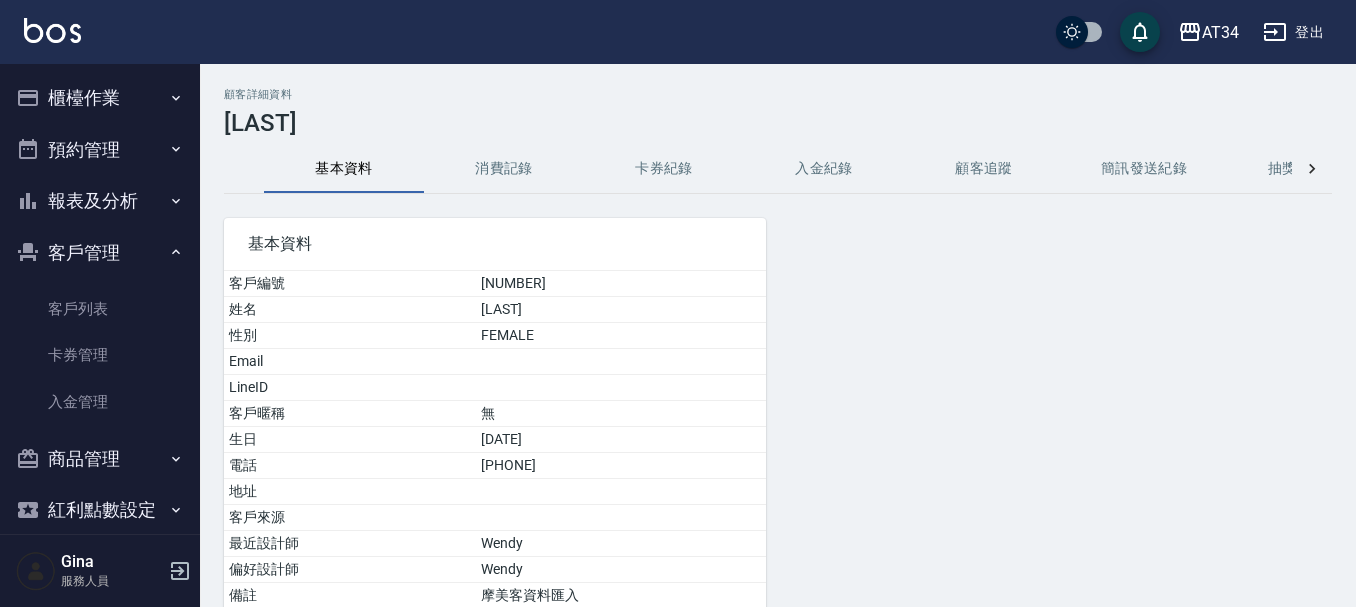 click on "消費記錄" at bounding box center (504, 169) 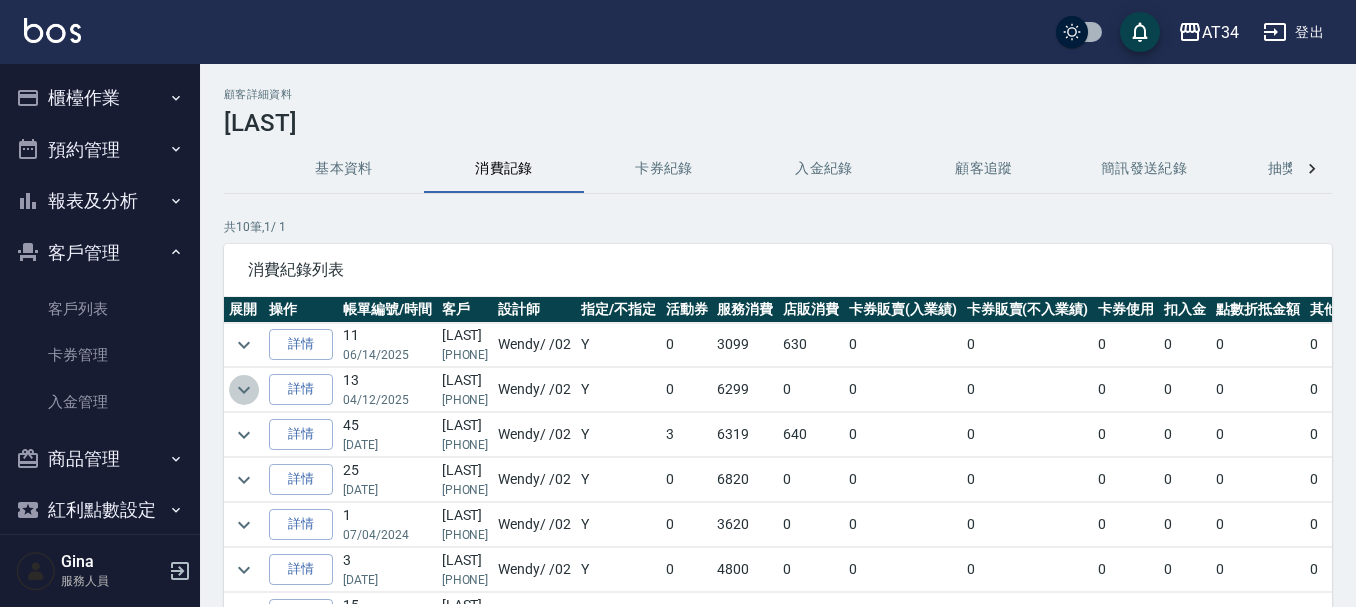 click 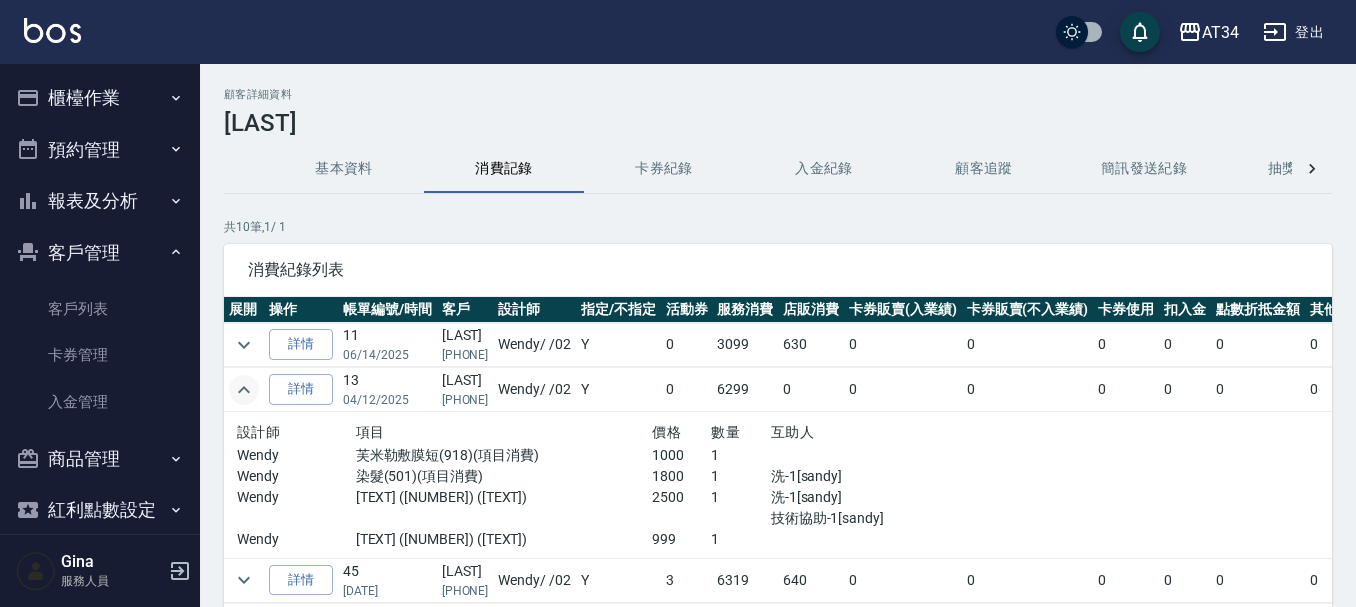 click 